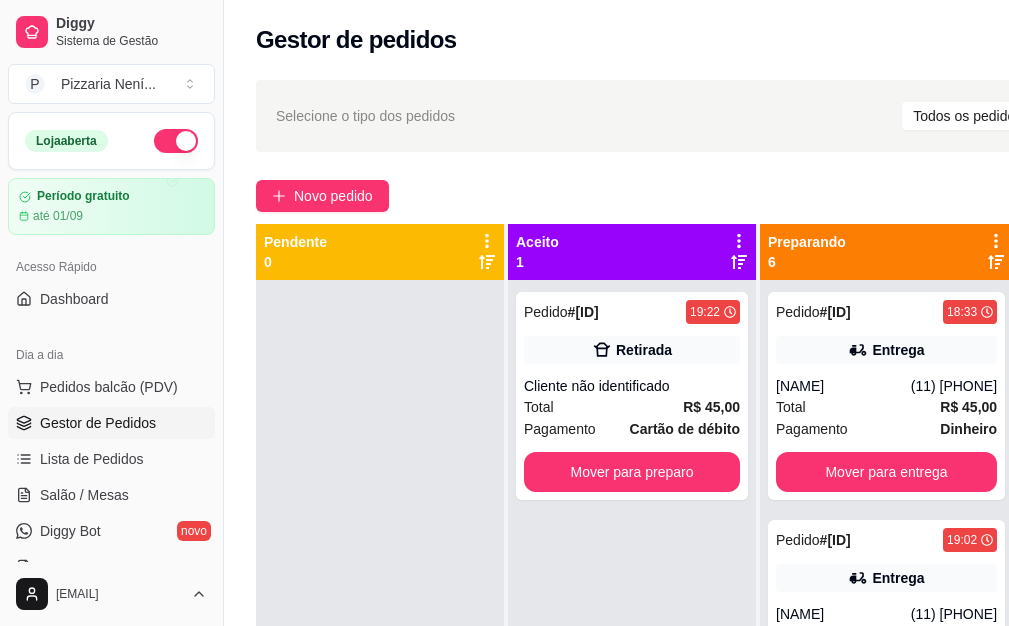 scroll, scrollTop: 300, scrollLeft: 0, axis: vertical 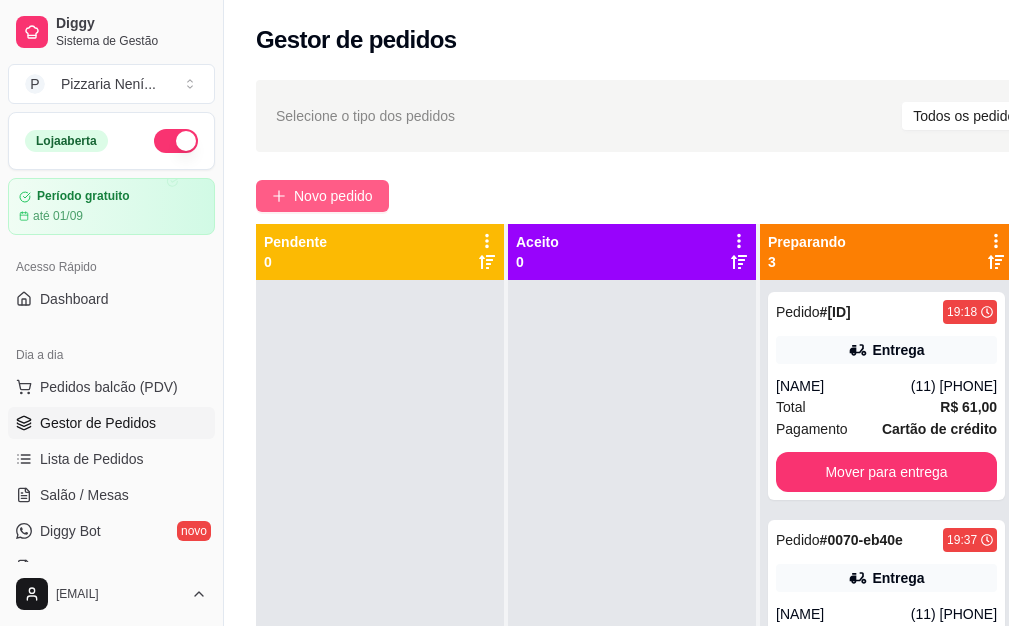 click on "Novo pedido" at bounding box center [333, 196] 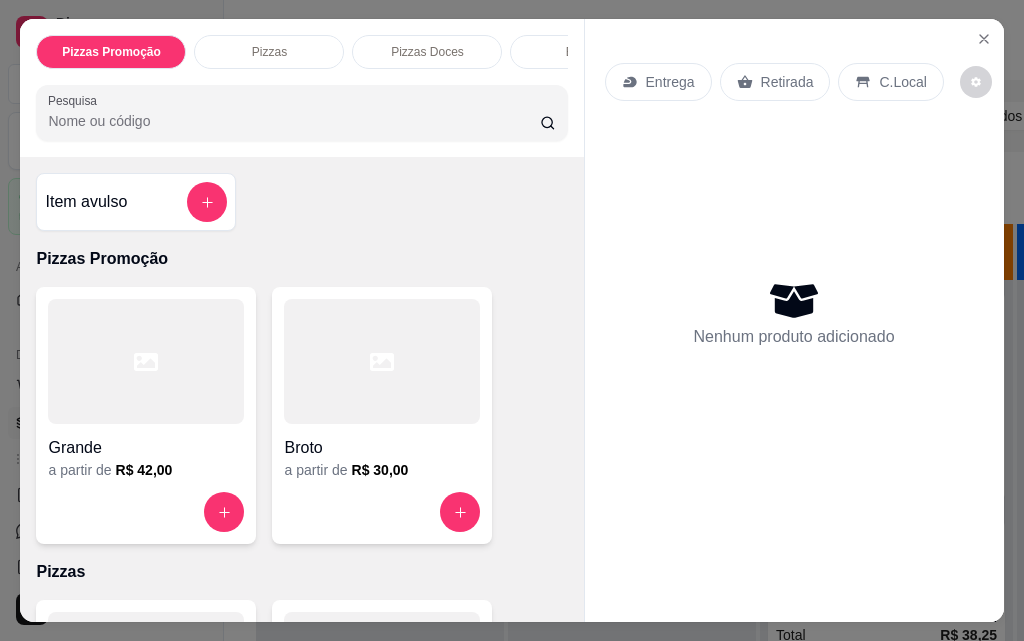 click on "Retirada" at bounding box center (787, 82) 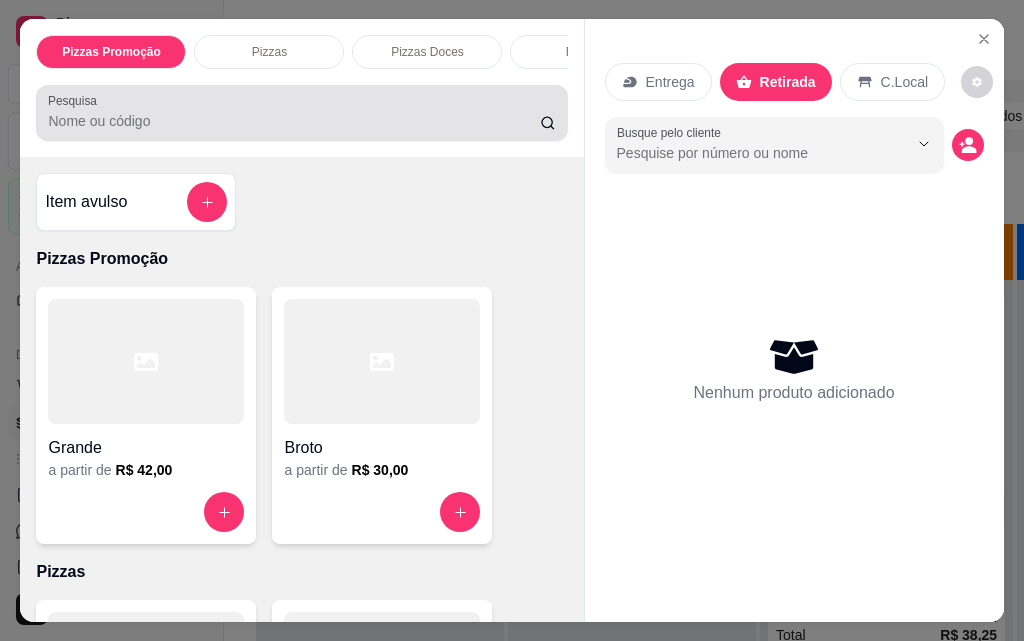 click on "Pesquisa" at bounding box center [294, 121] 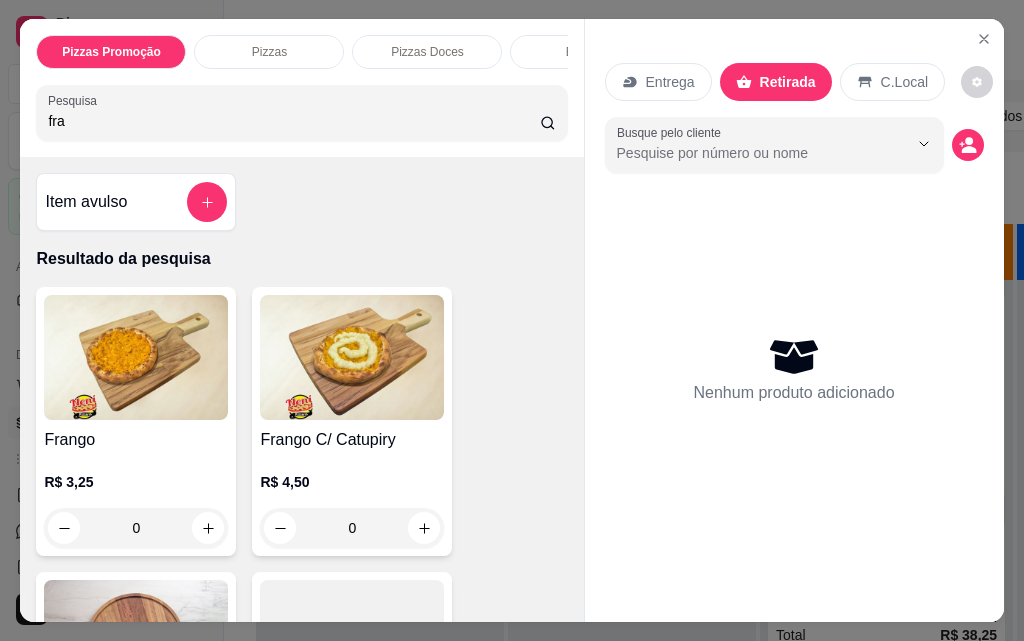 type on "fra" 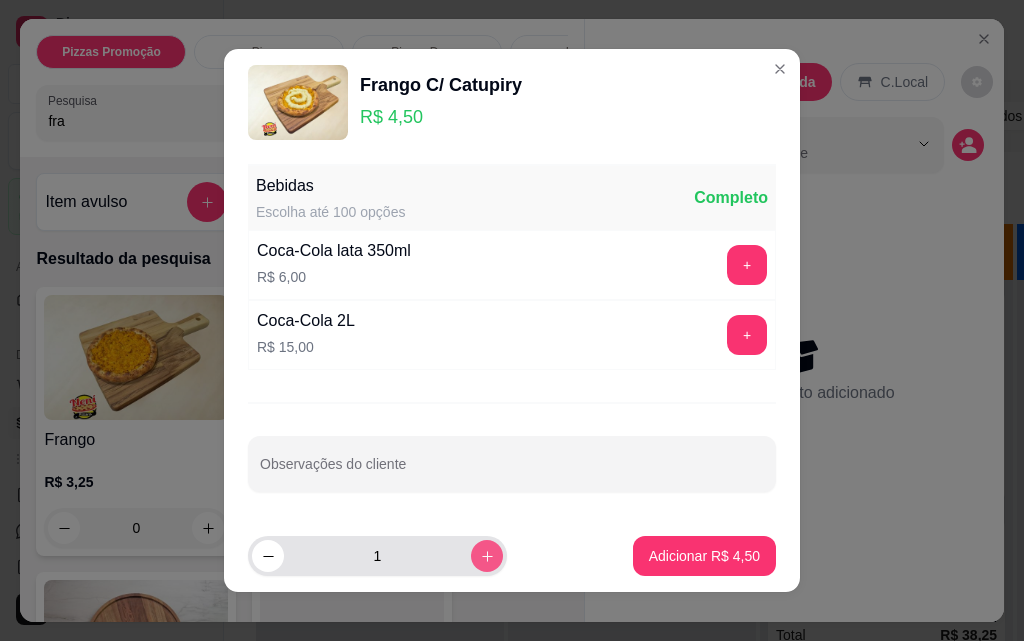 click 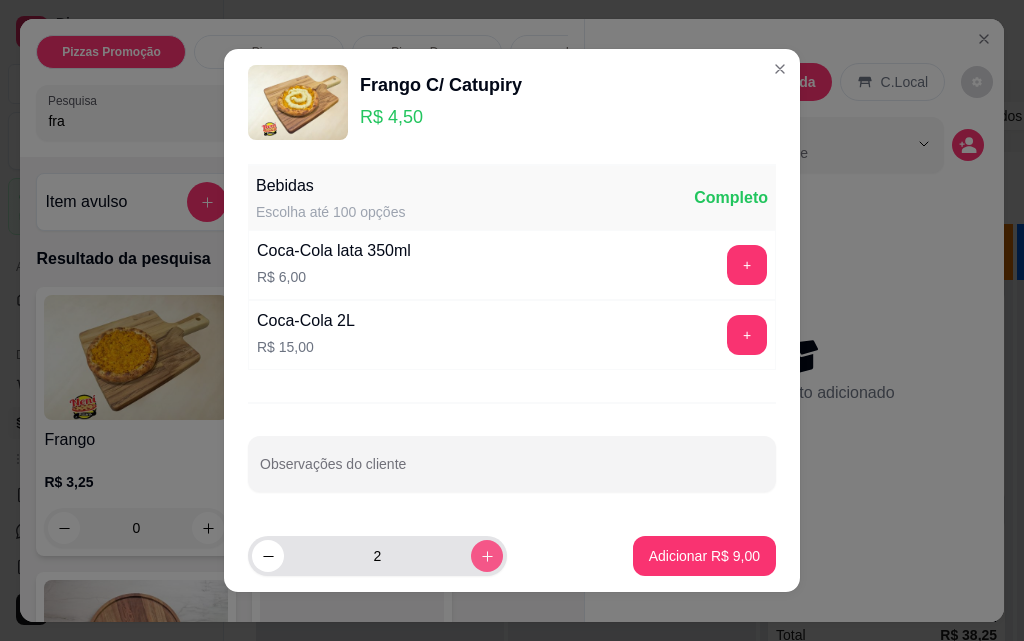 type on "2" 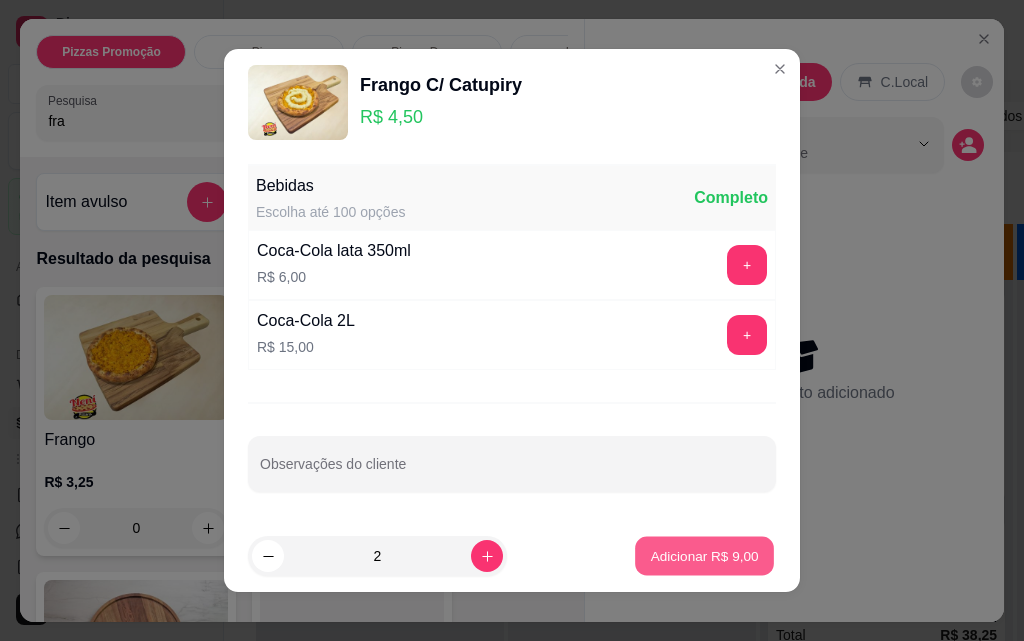 click on "Adicionar   R$ 9,00" at bounding box center (704, 555) 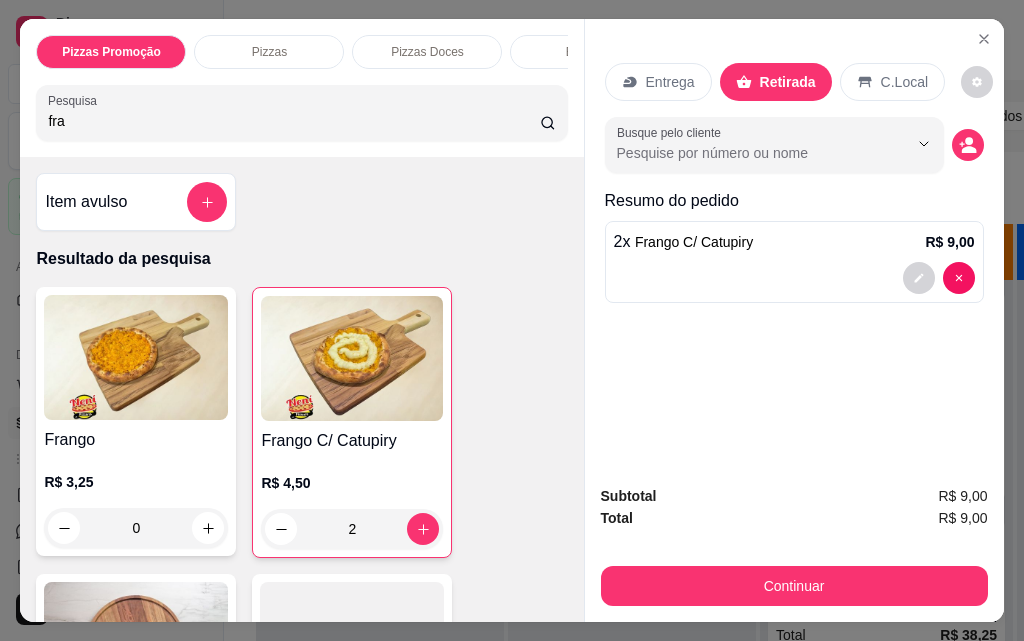 click on "fra" at bounding box center (294, 121) 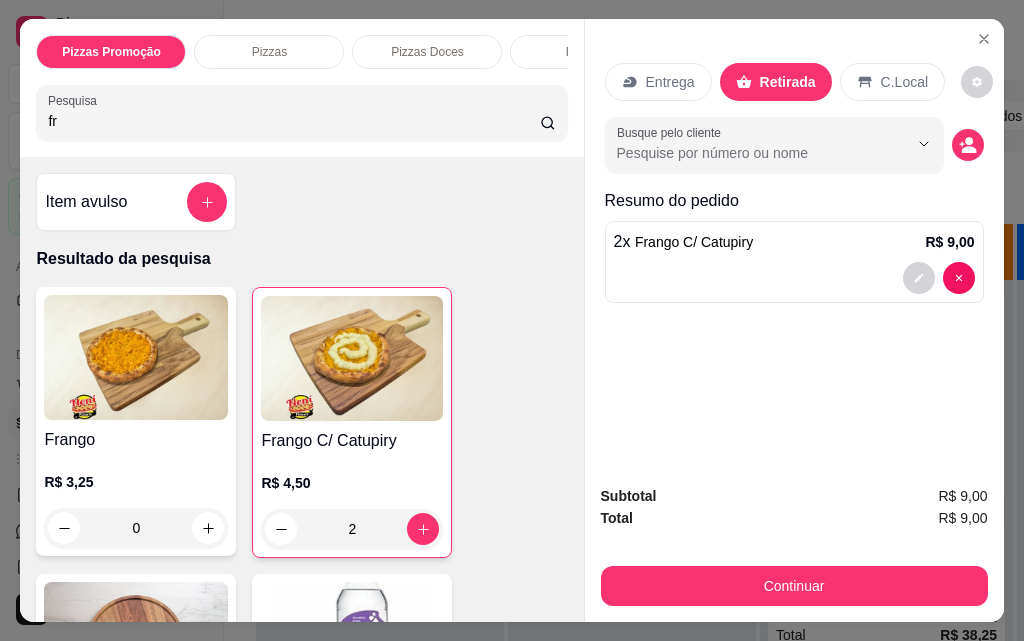 type on "f" 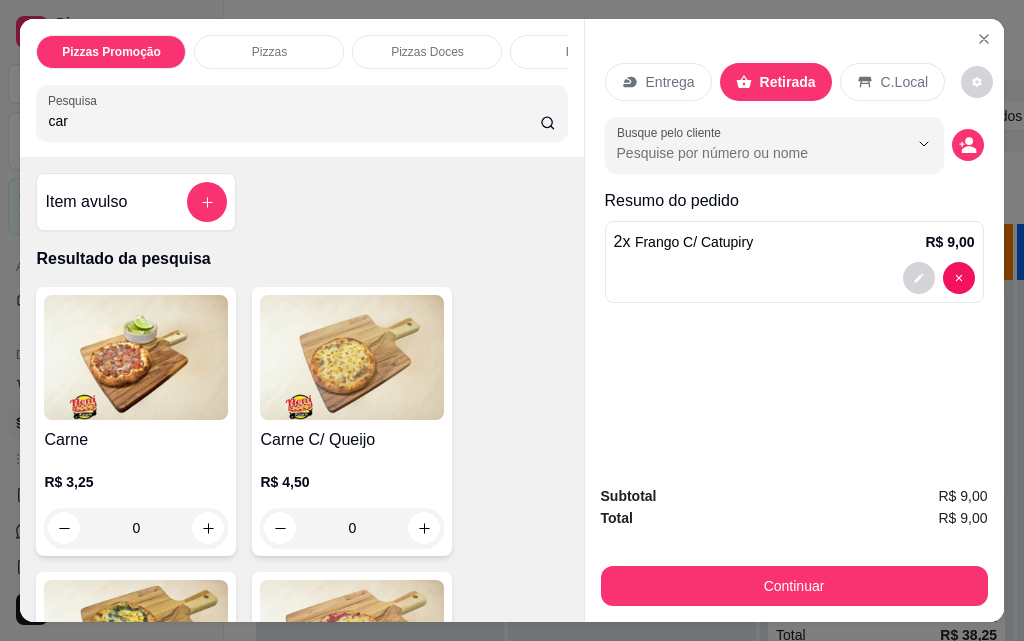 type on "car" 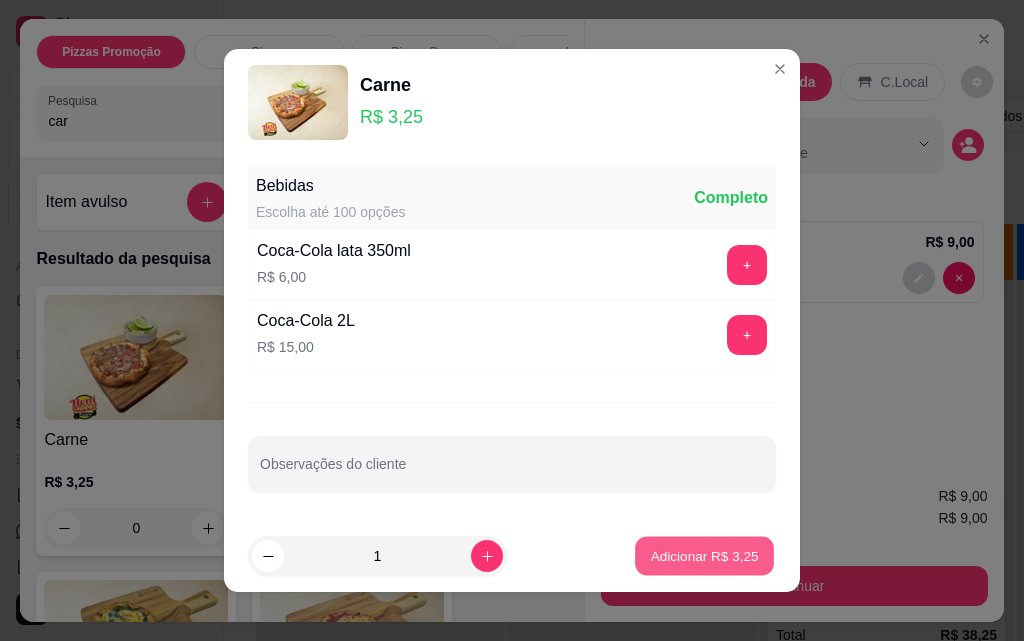 click on "Adicionar   R$ 3,25" at bounding box center [704, 555] 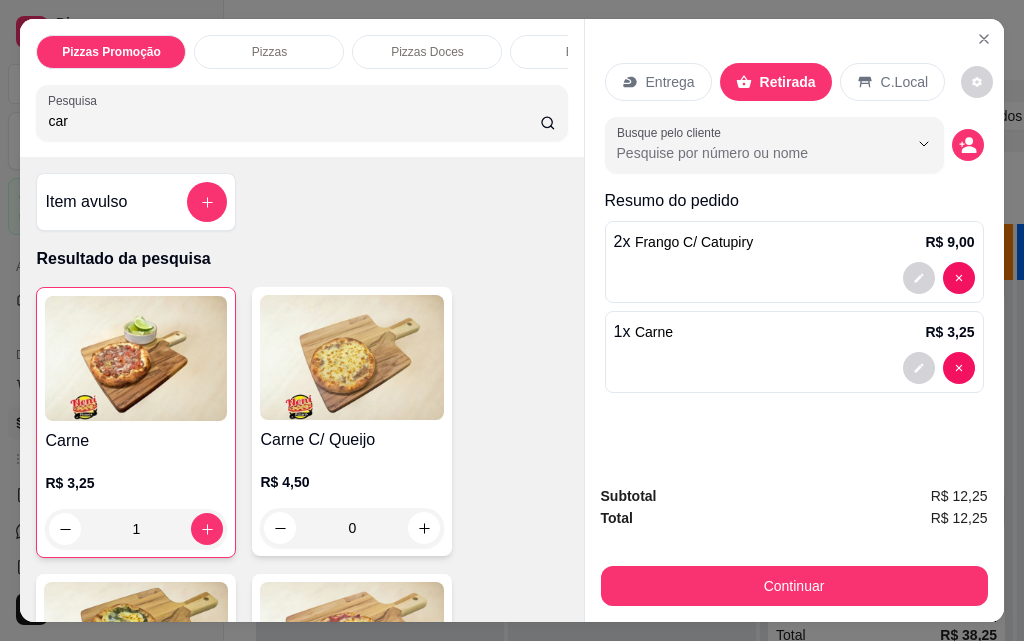 click on "car" at bounding box center [294, 121] 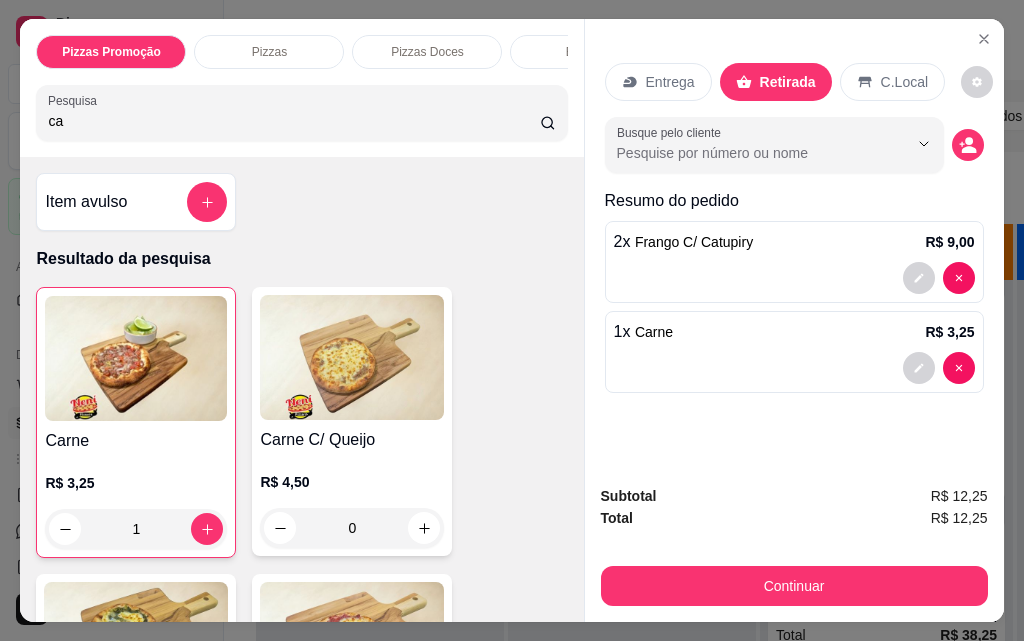 type on "c" 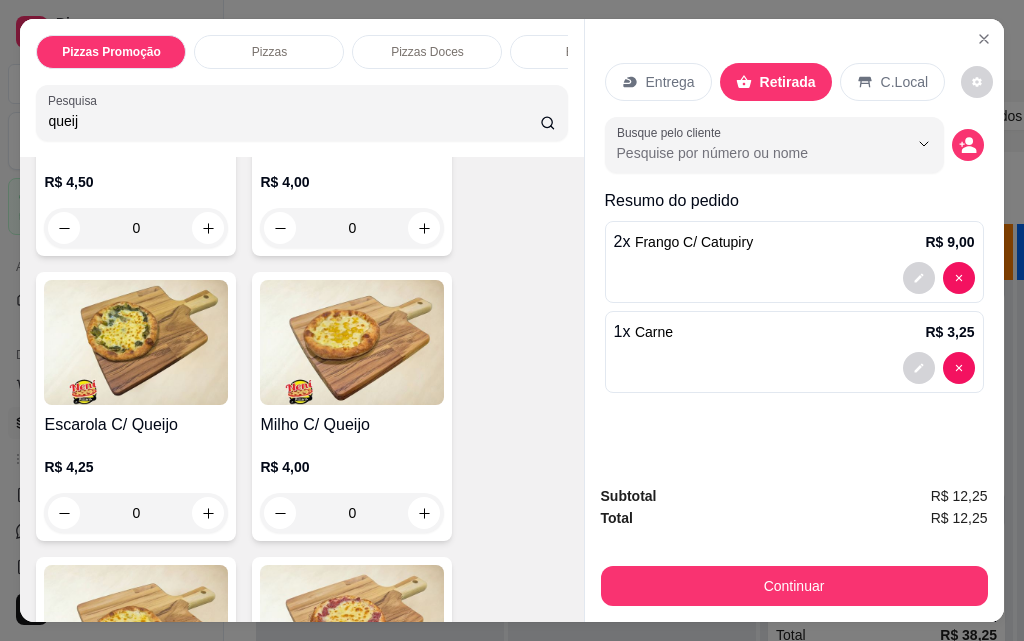 scroll, scrollTop: 600, scrollLeft: 0, axis: vertical 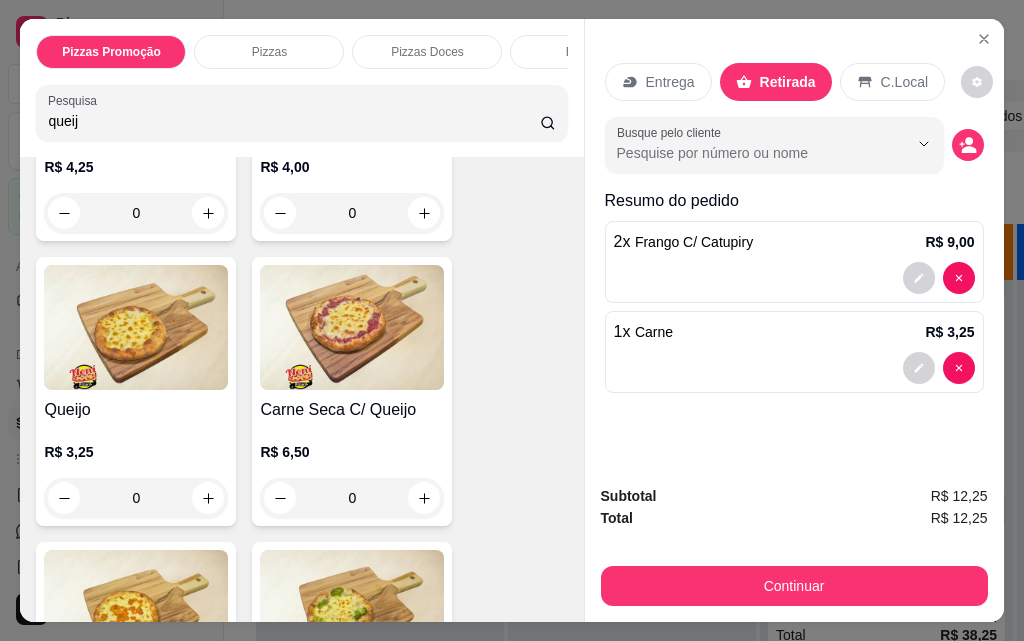 type on "queij" 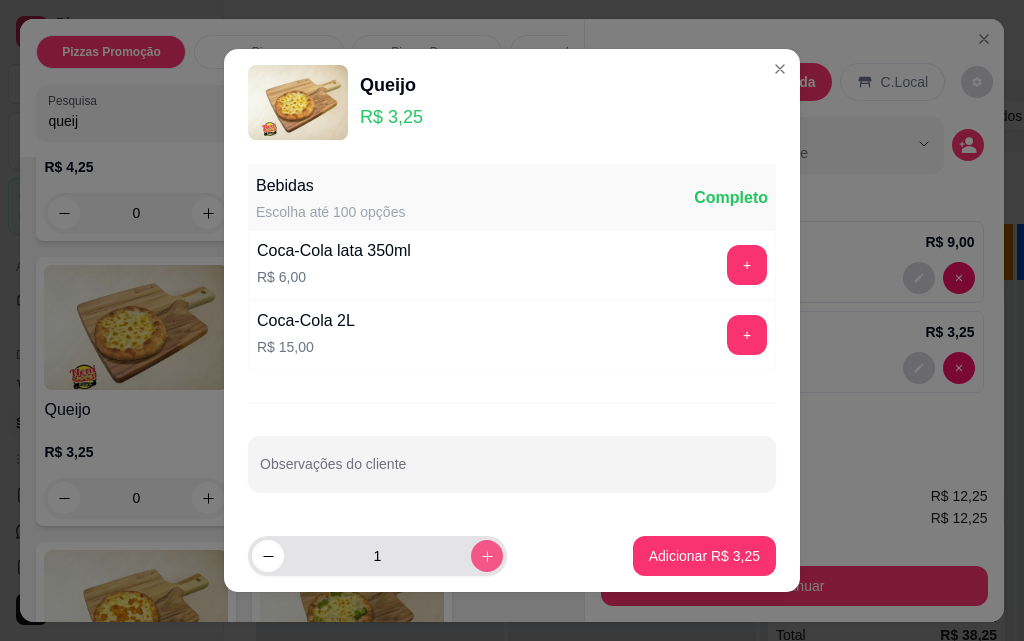 click 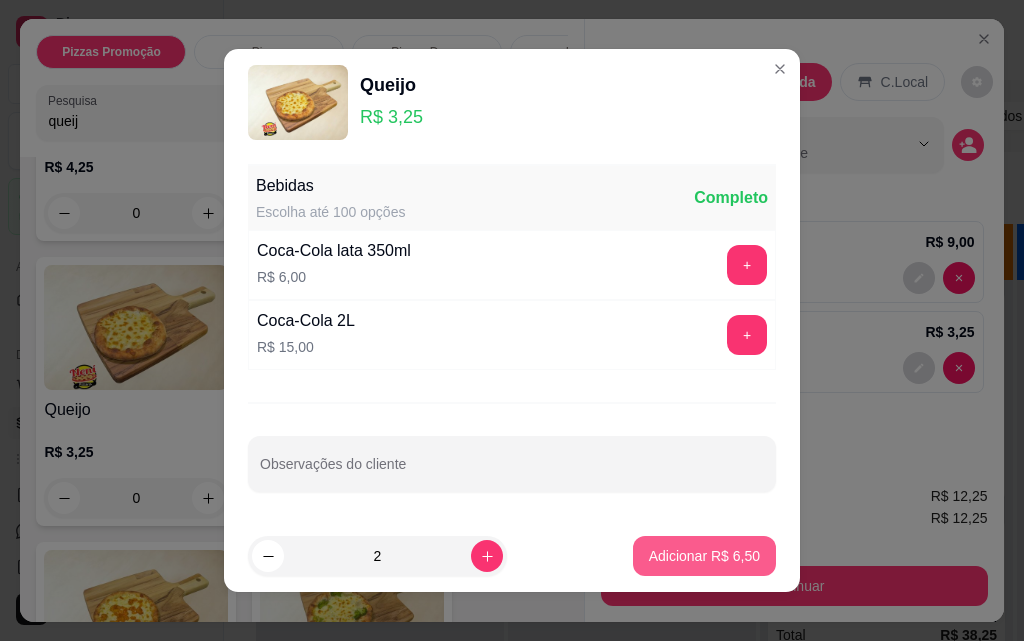 click on "Adicionar   R$ 6,50" at bounding box center (704, 556) 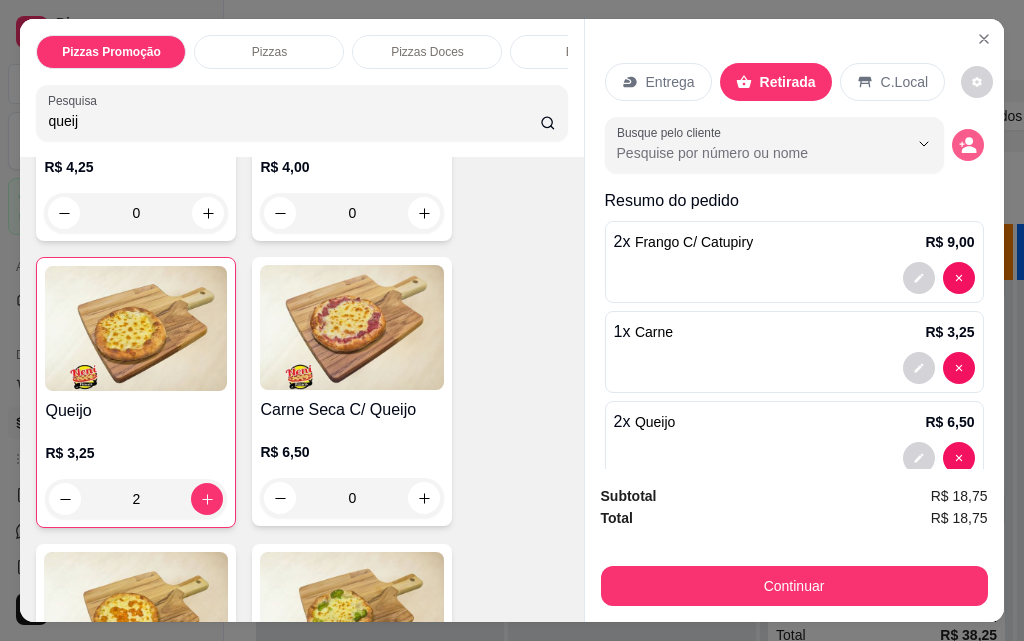 click 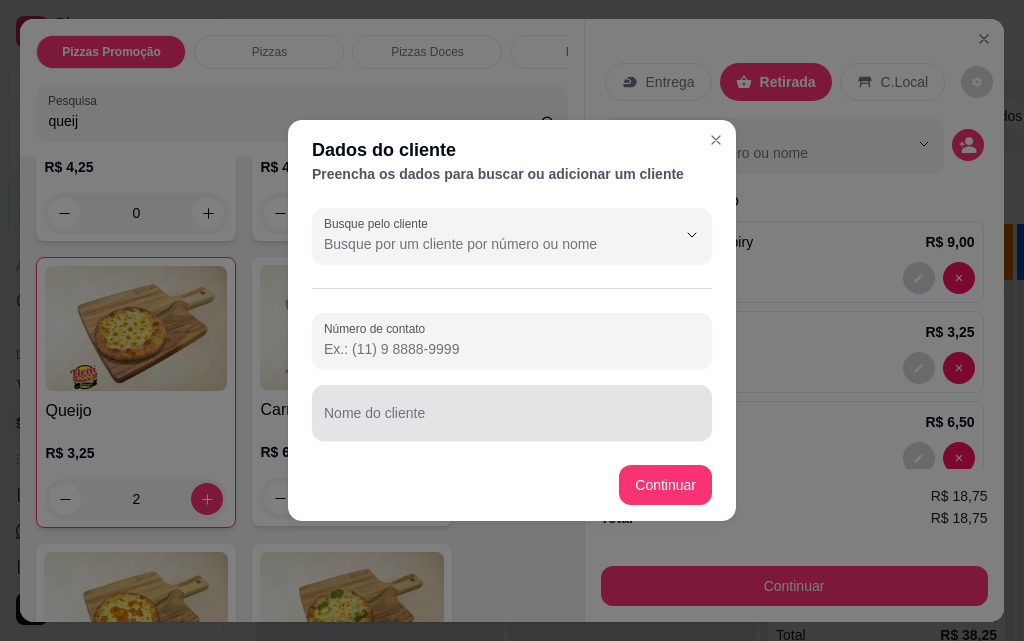 click on "Nome do cliente" at bounding box center (512, 421) 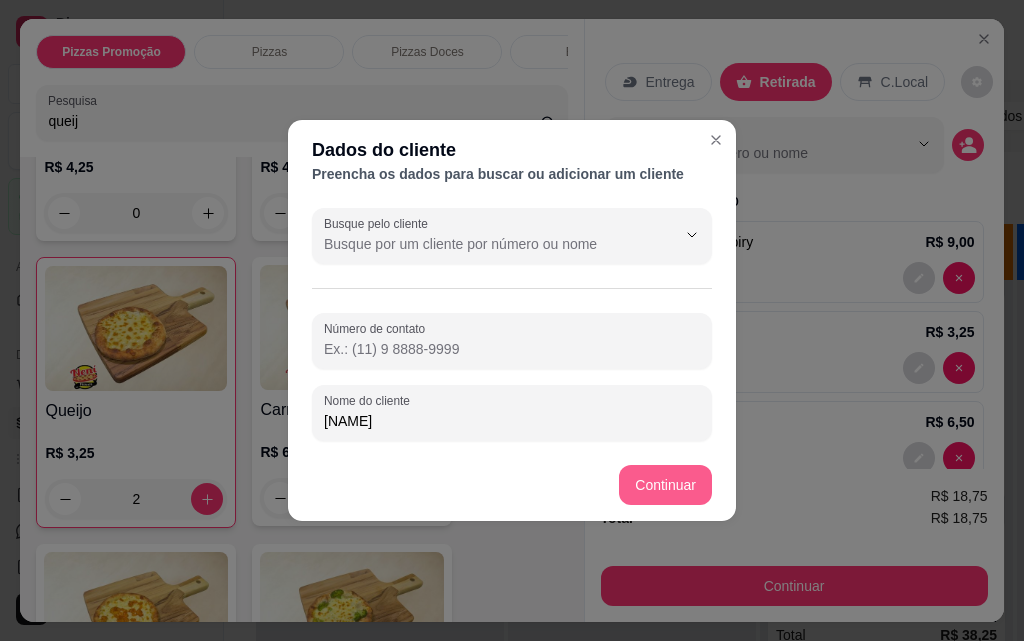 type on "[NAME]" 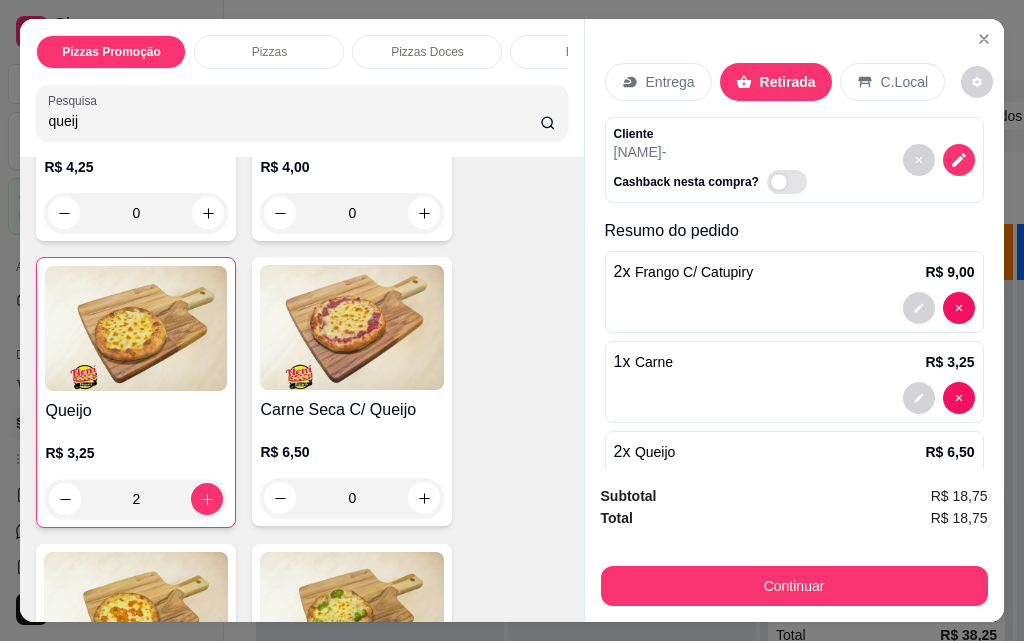 click on "Subtotal R$ 18,75 Total R$ 18,75 Continuar" at bounding box center [794, 545] 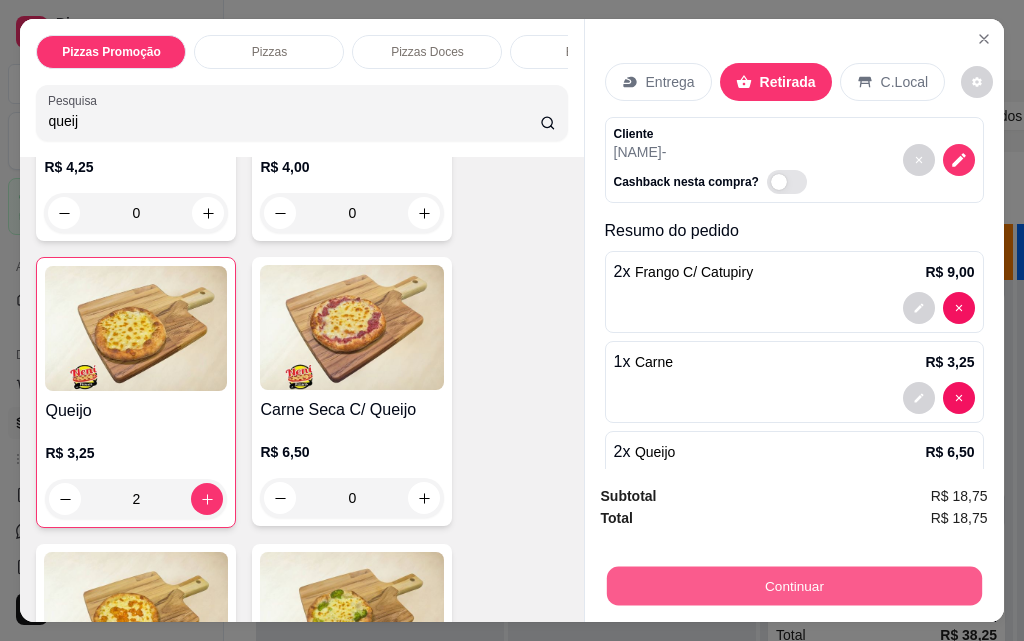 click on "Continuar" at bounding box center [793, 585] 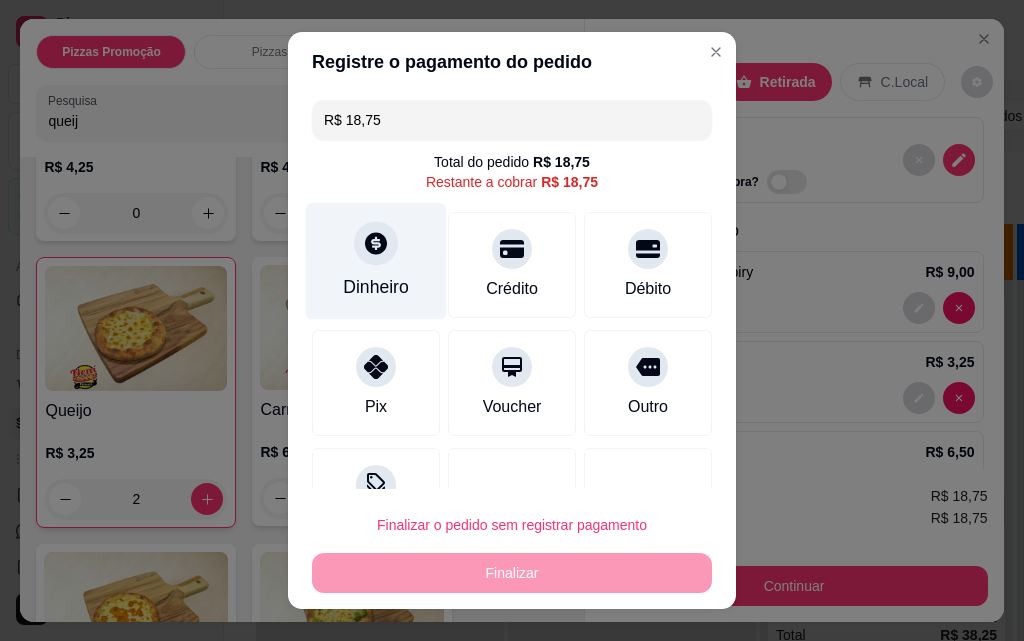 click on "Dinheiro" at bounding box center [376, 261] 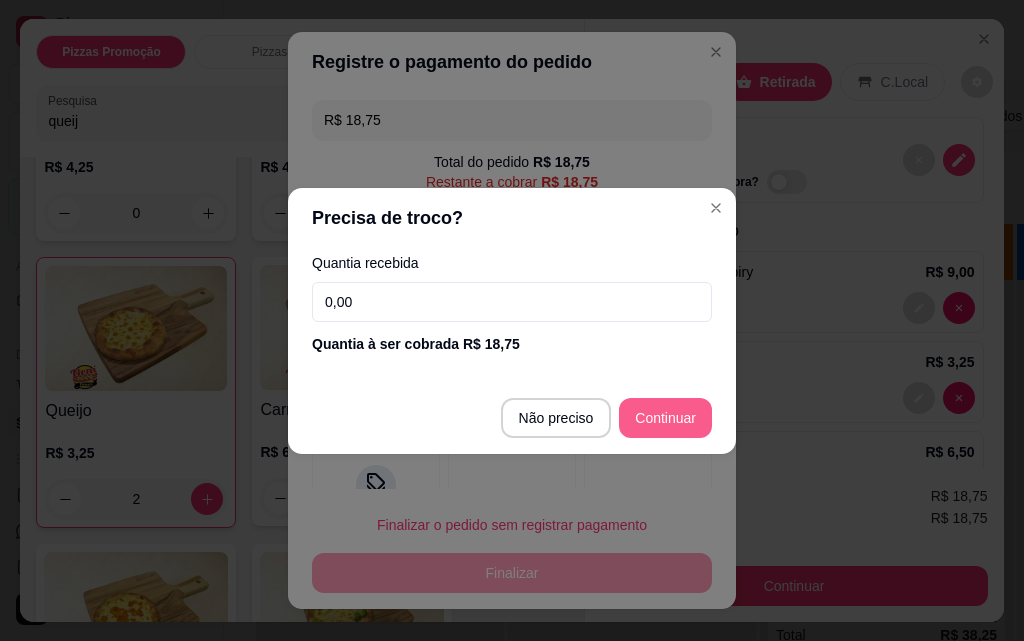 type on "R$ 0,00" 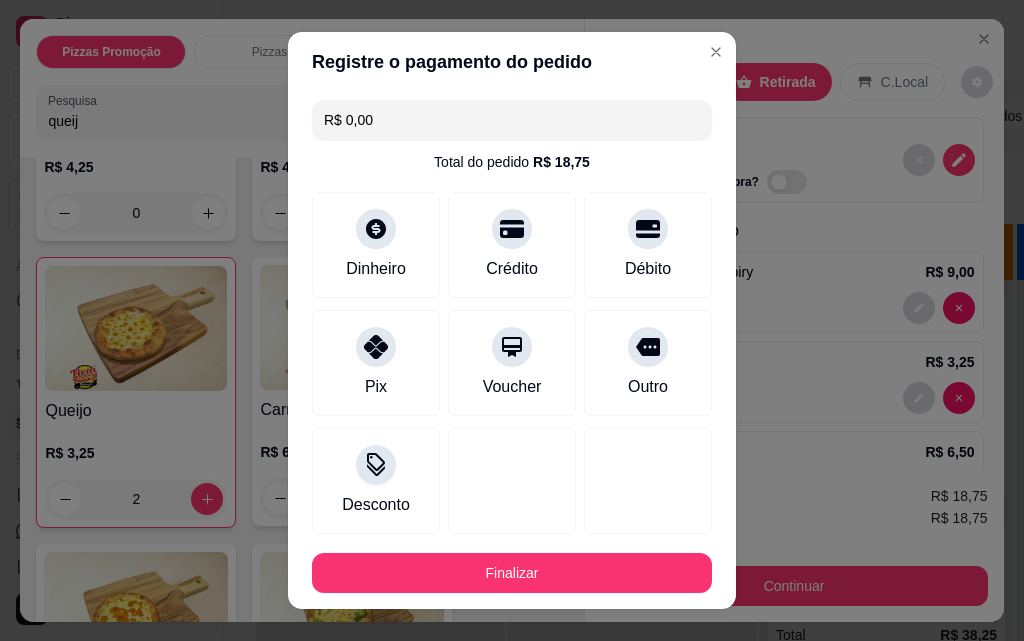 click on "Finalizar" at bounding box center (512, 573) 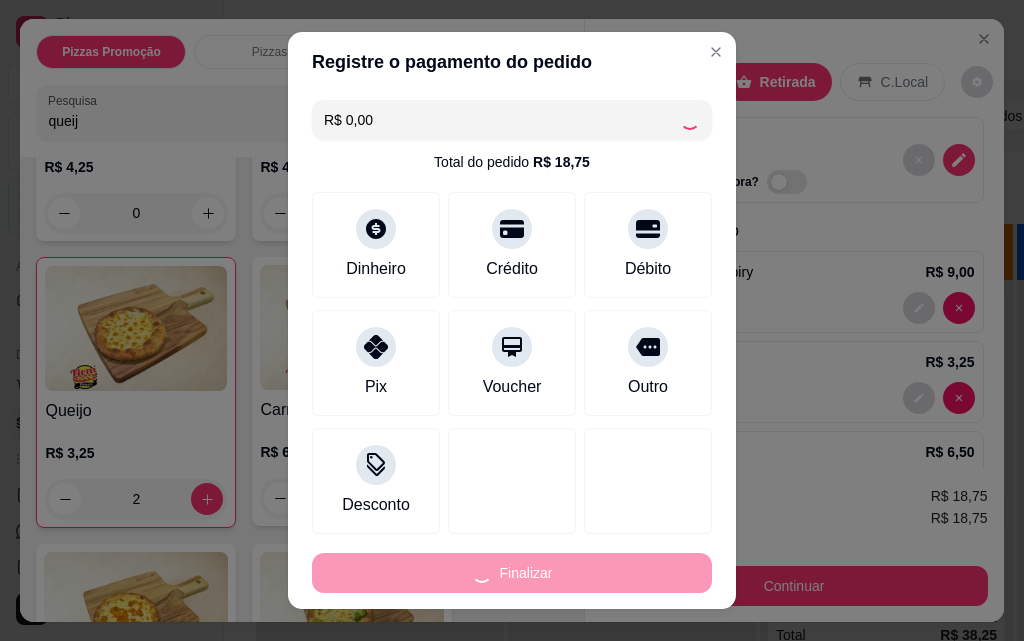 type on "0" 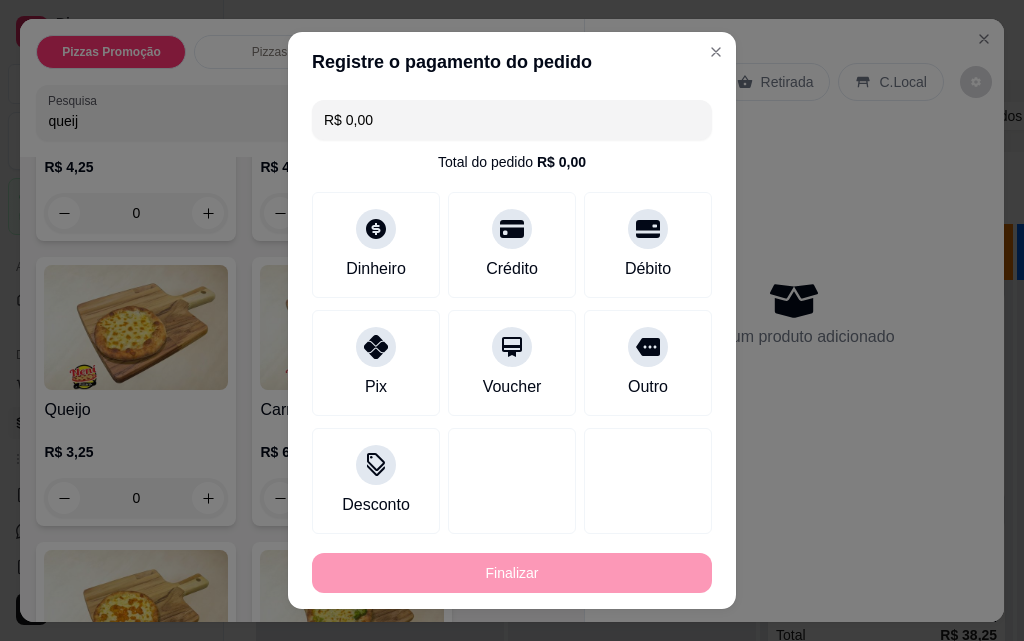 type on "-R$ 18,75" 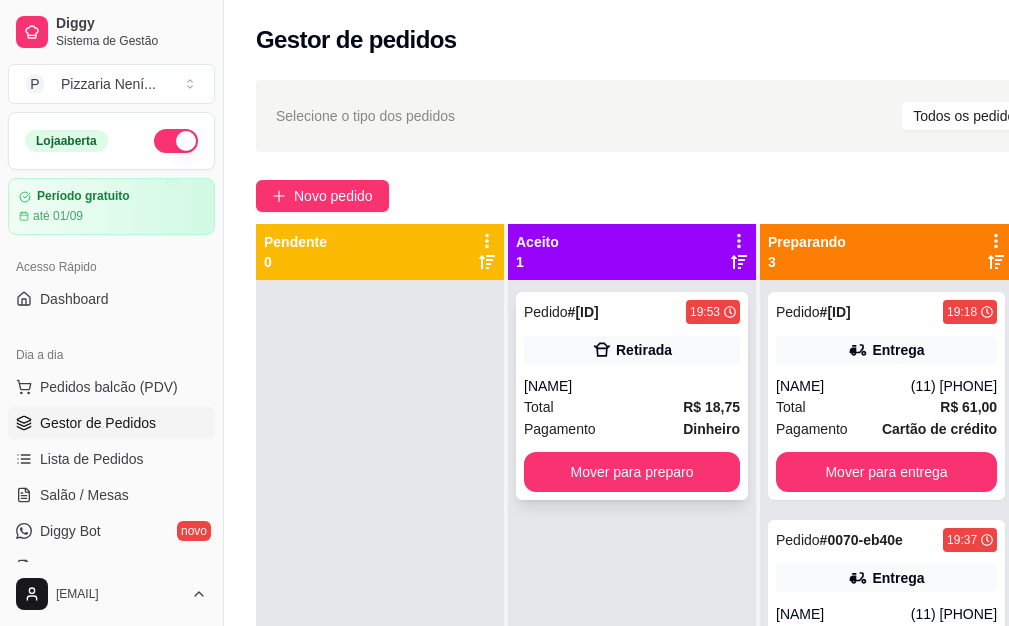 click on "[NAME]" at bounding box center (632, 386) 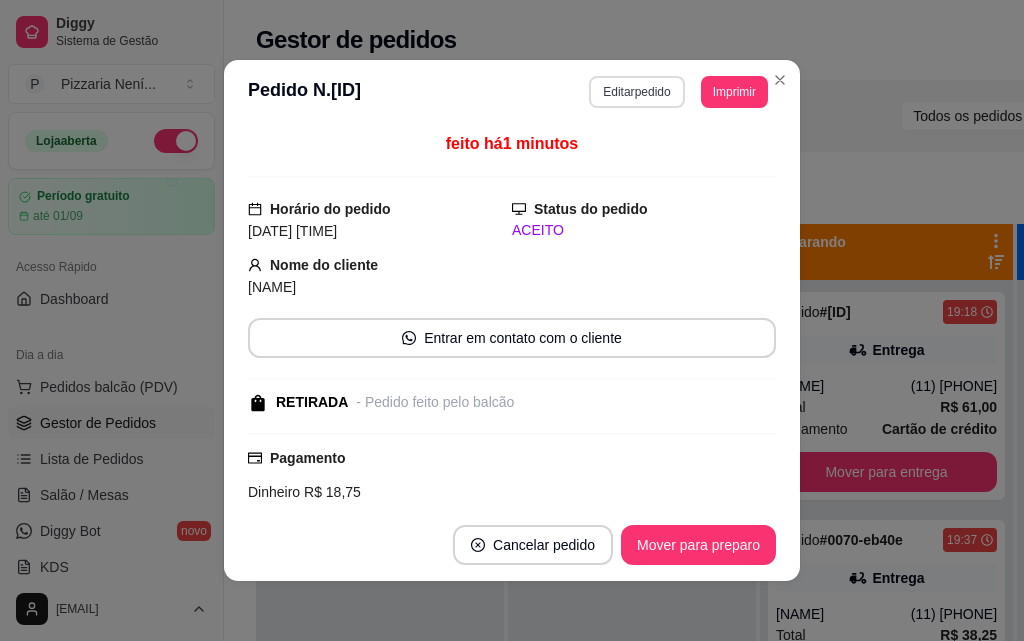 click on "Editar  pedido" at bounding box center (636, 92) 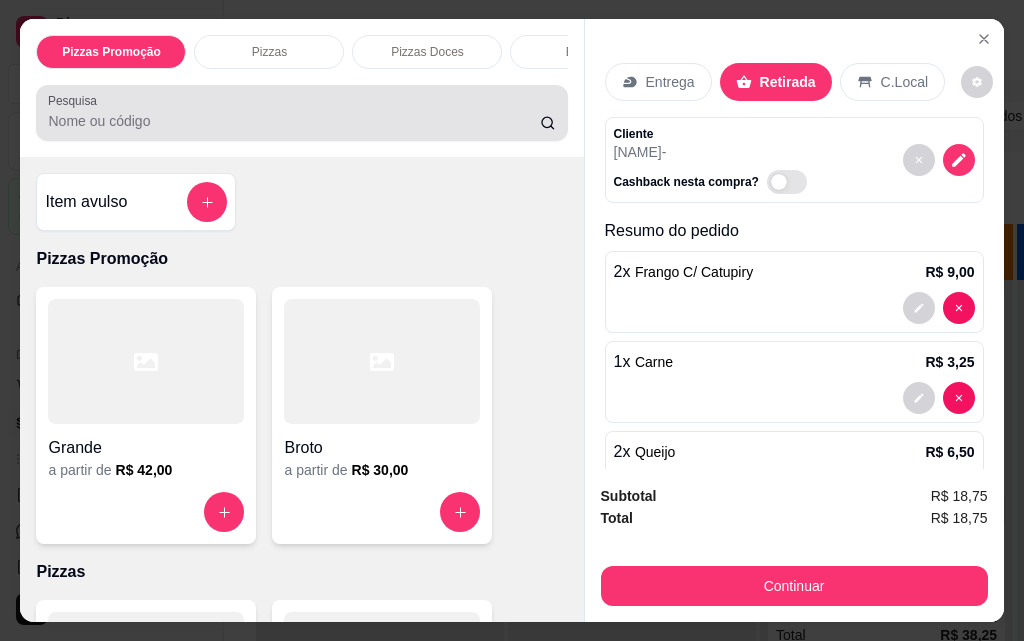 click on "Pesquisa" at bounding box center [294, 121] 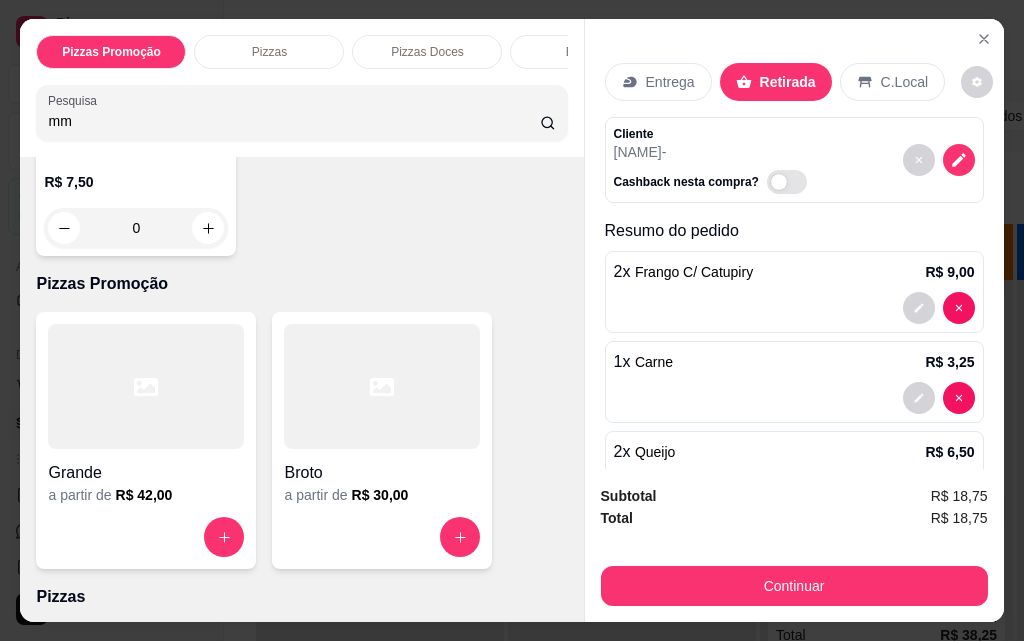 scroll, scrollTop: 0, scrollLeft: 0, axis: both 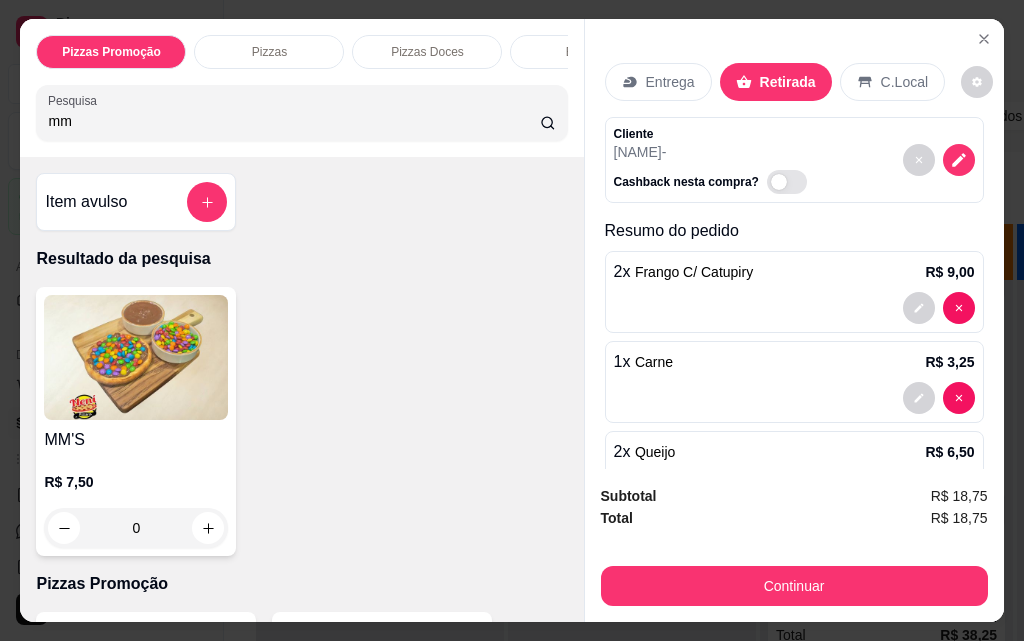 type on "mm" 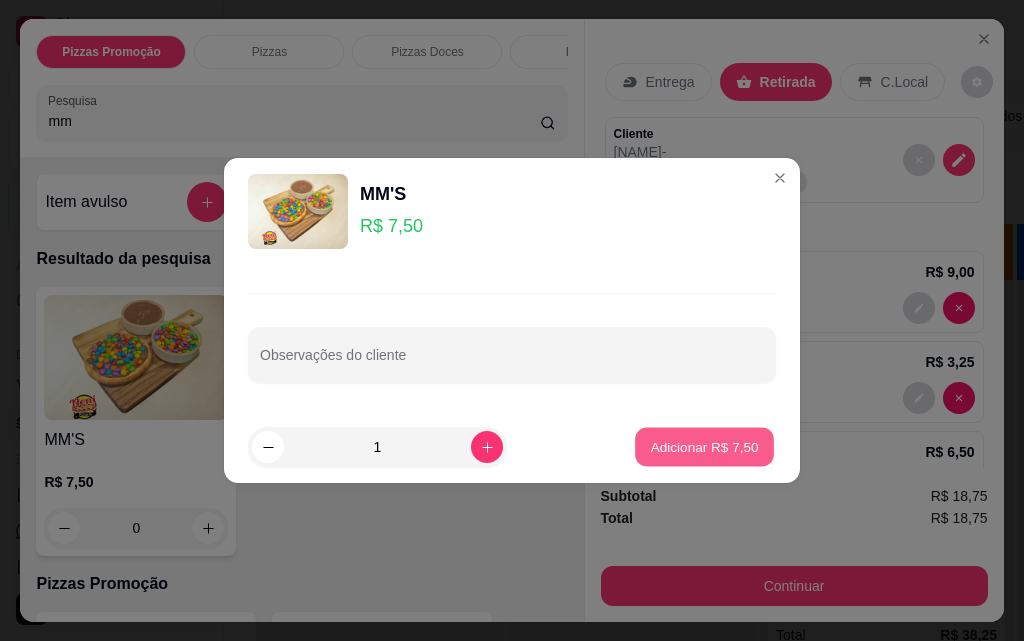 click on "Adicionar R$ 7,50" at bounding box center (704, 446) 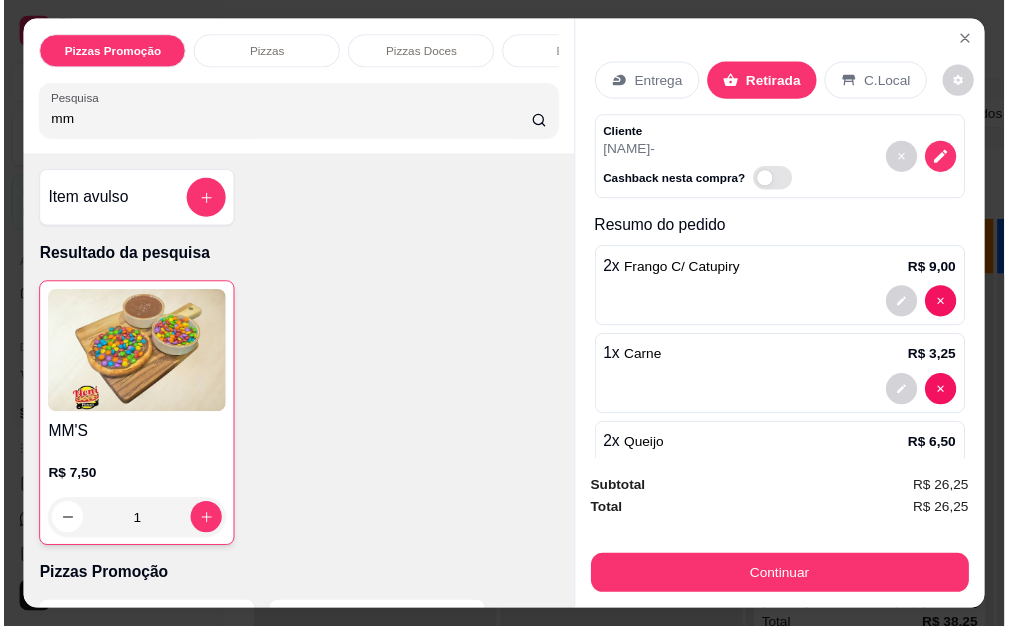 scroll, scrollTop: 0, scrollLeft: 11, axis: horizontal 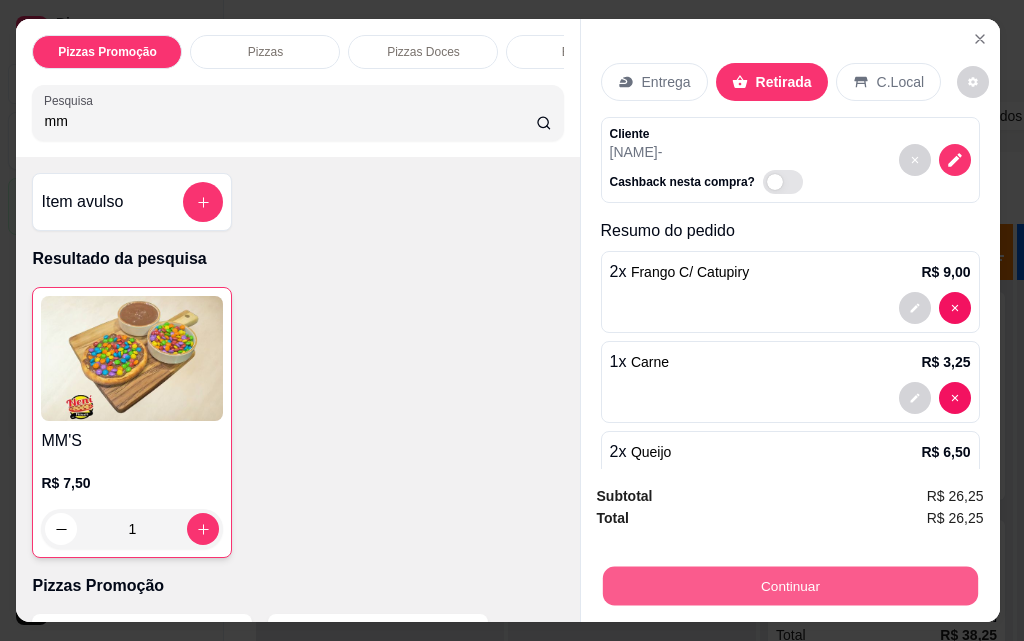 click on "Continuar" at bounding box center (789, 585) 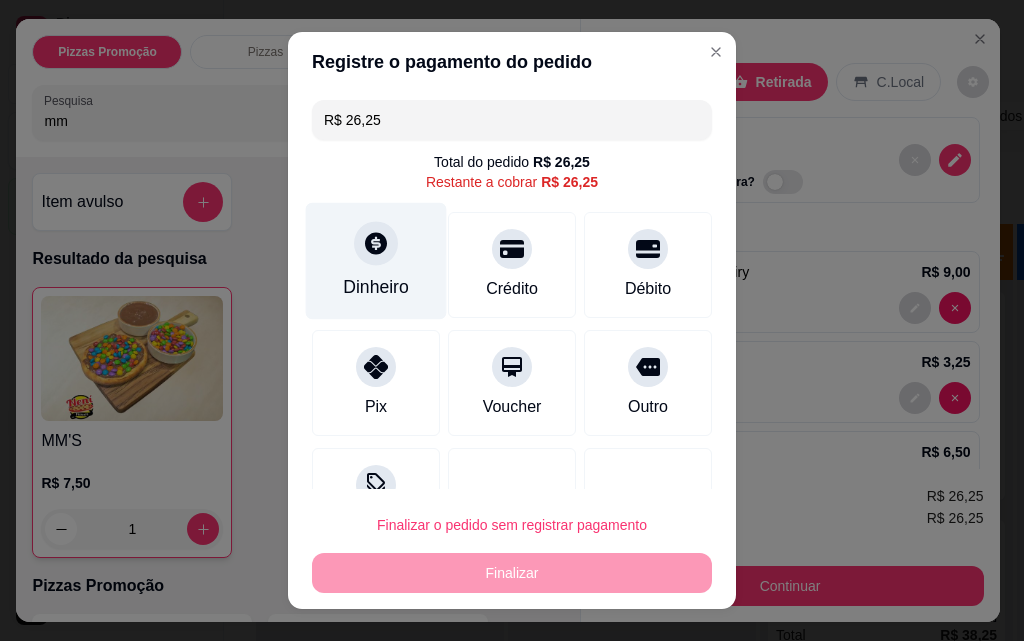 click on "Dinheiro" at bounding box center (376, 261) 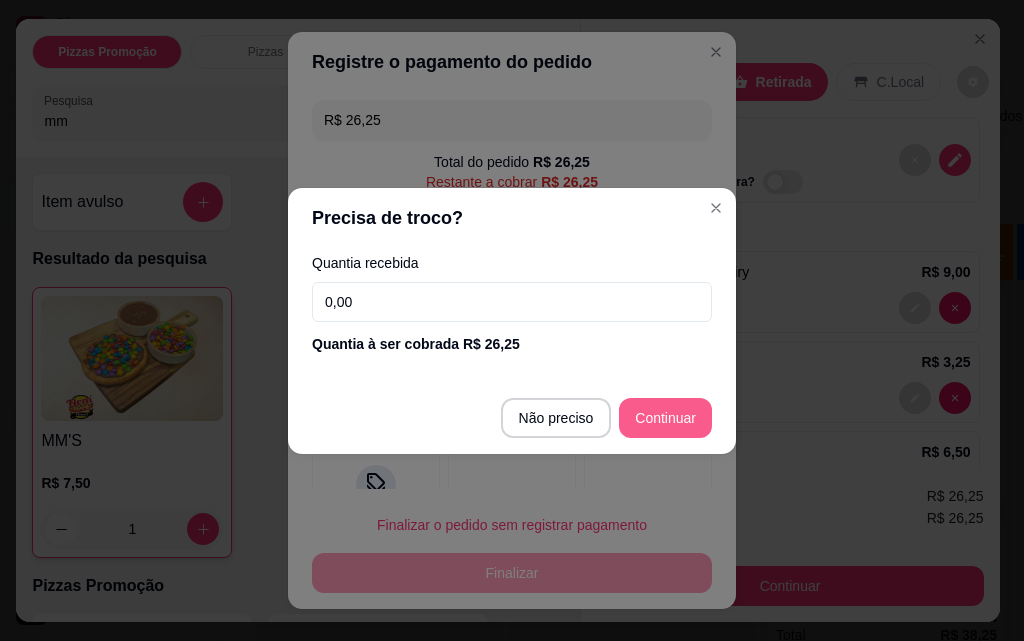type on "R$ 0,00" 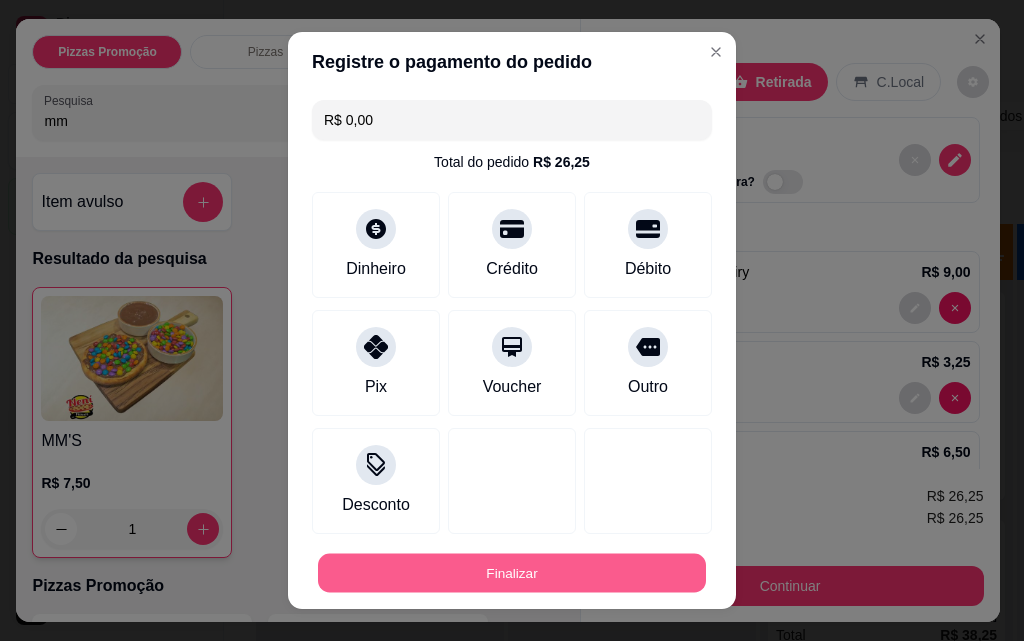 click on "Finalizar" at bounding box center [512, 573] 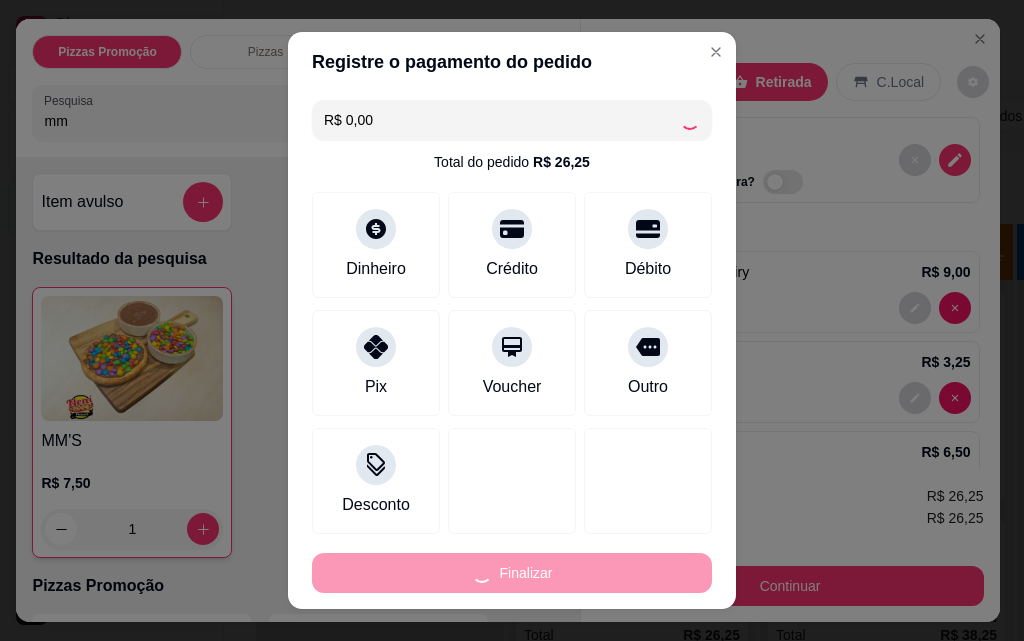 type on "0" 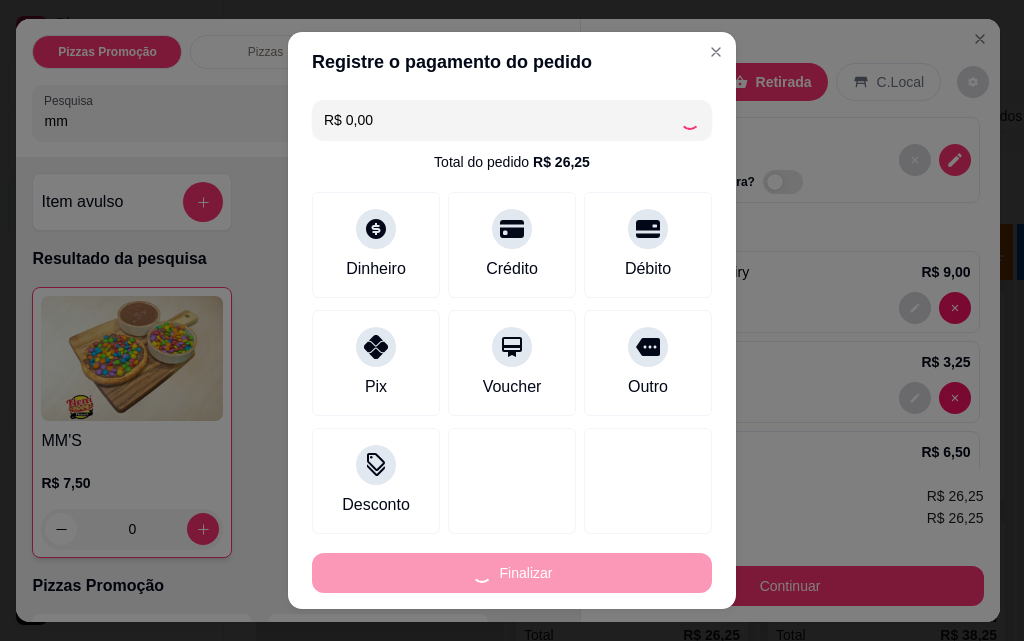 type on "-R$ 26,25" 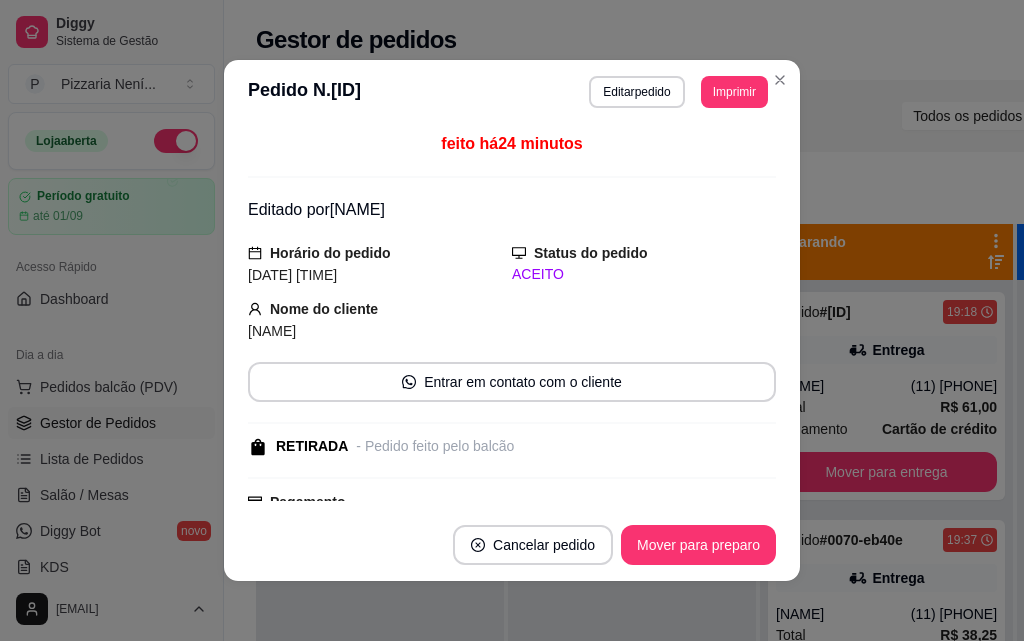 click on "Mover para preparo" at bounding box center [698, 545] 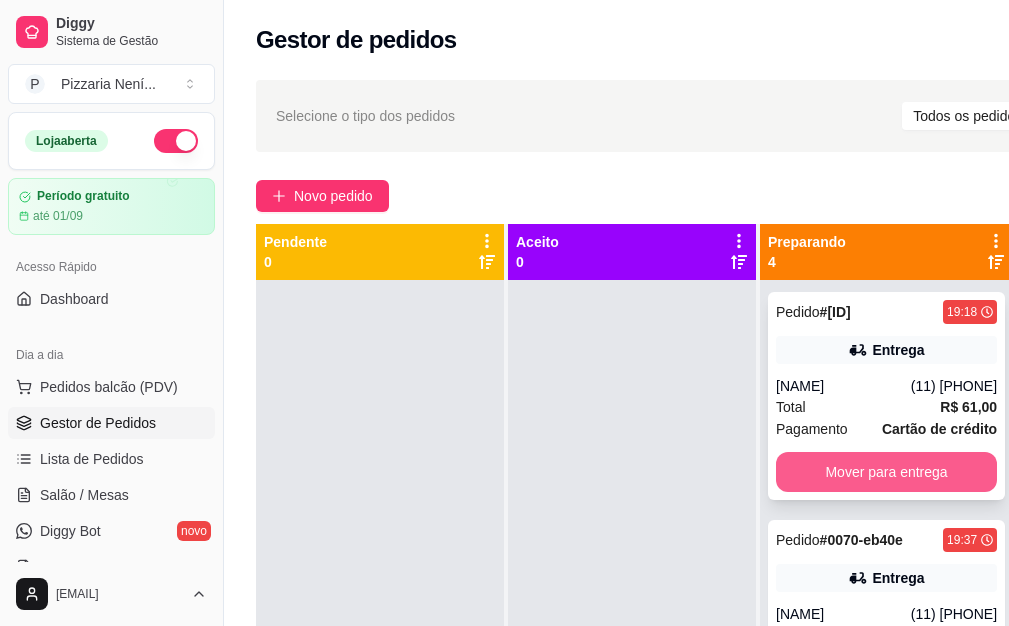 click on "Mover para entrega" at bounding box center (886, 472) 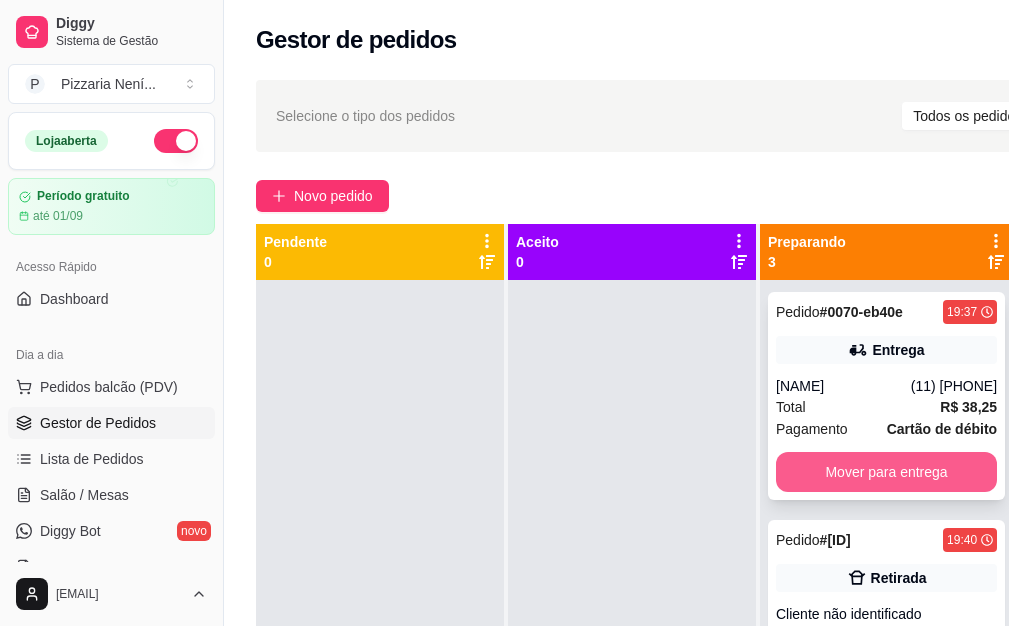 click on "Mover para entrega" at bounding box center (886, 472) 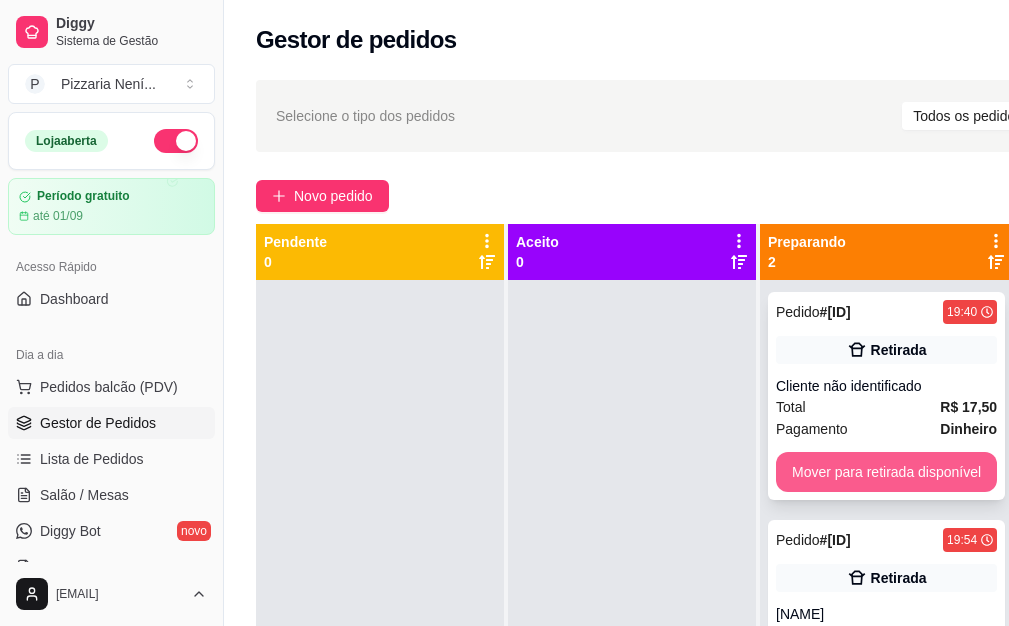 click on "Mover para retirada disponível" at bounding box center [886, 472] 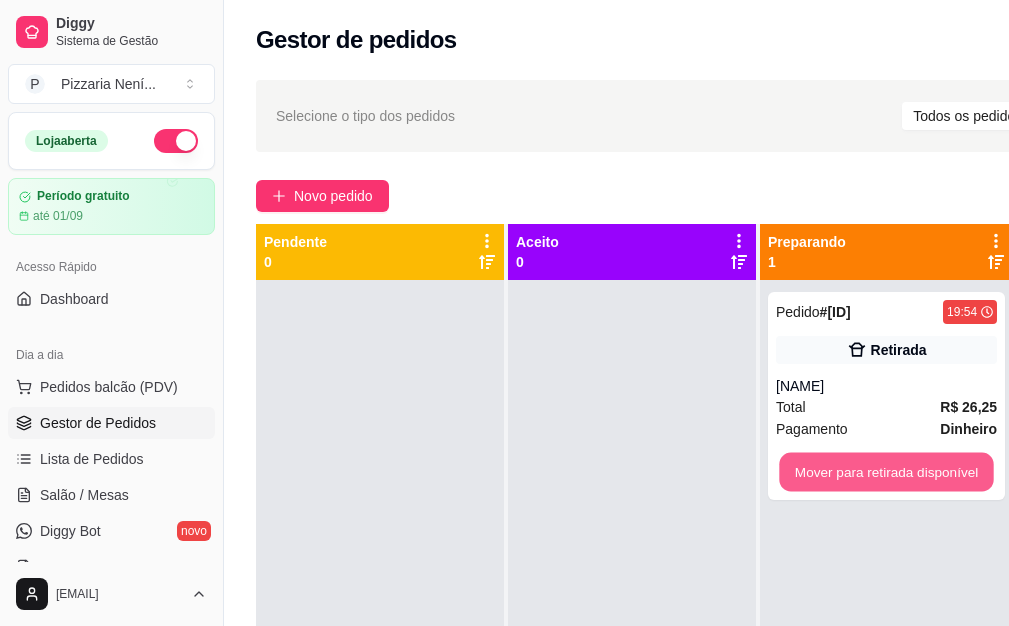 click on "Mover para retirada disponível" at bounding box center [886, 472] 